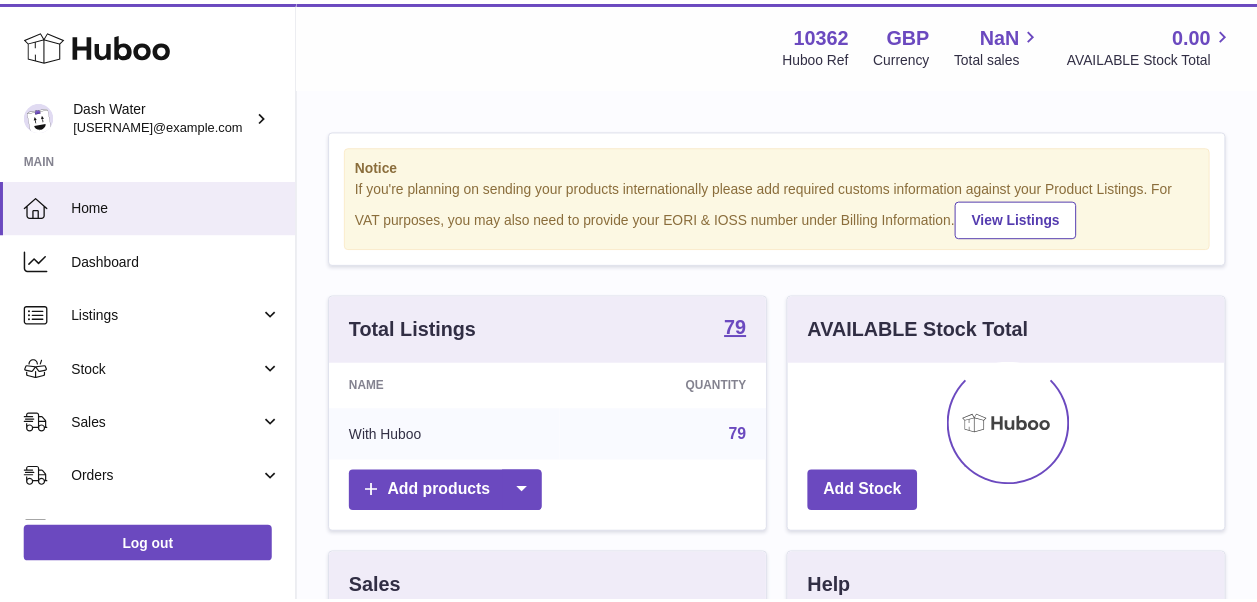 scroll, scrollTop: 0, scrollLeft: 0, axis: both 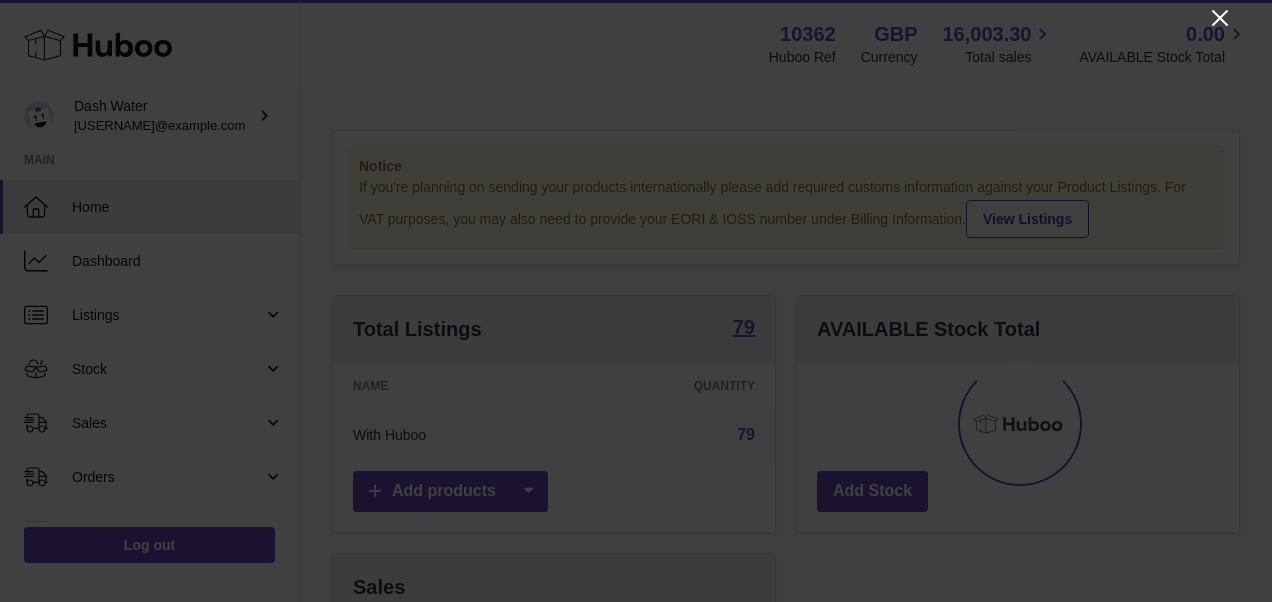 click 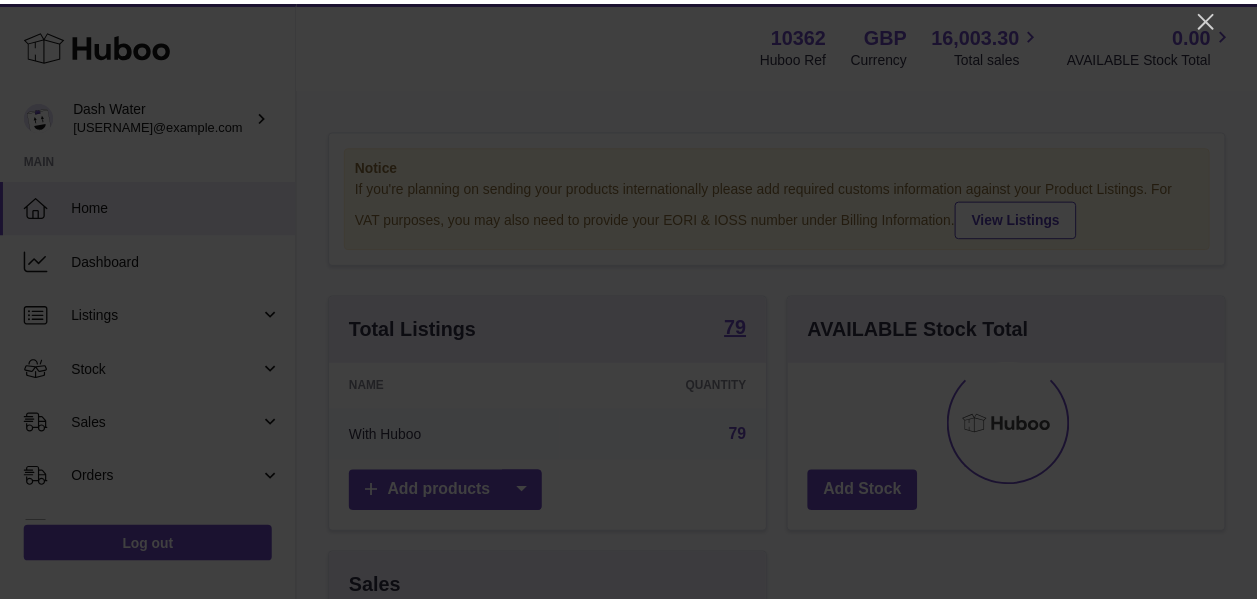 scroll, scrollTop: 312, scrollLeft: 434, axis: both 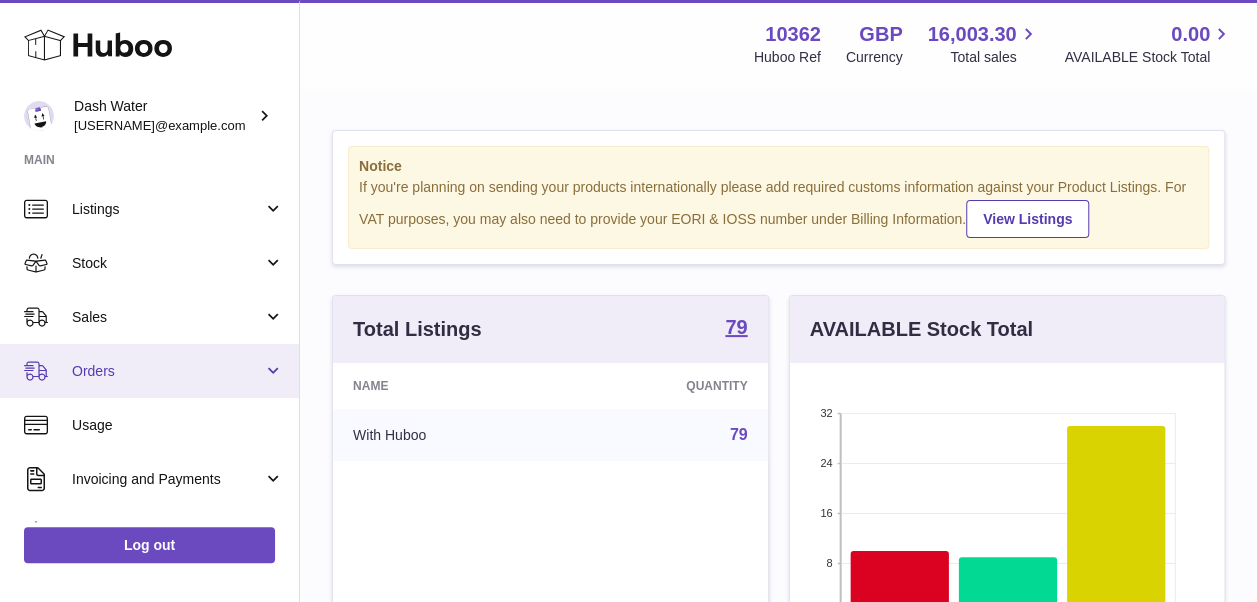 click on "Orders" at bounding box center (149, 371) 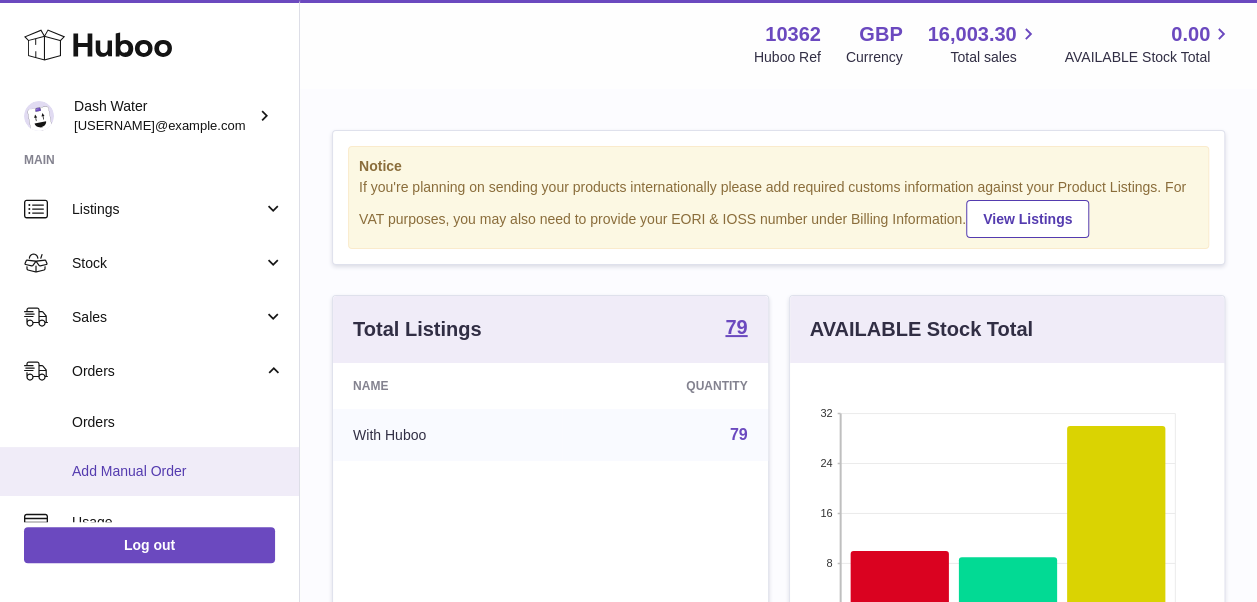 click on "Add Manual Order" at bounding box center (178, 471) 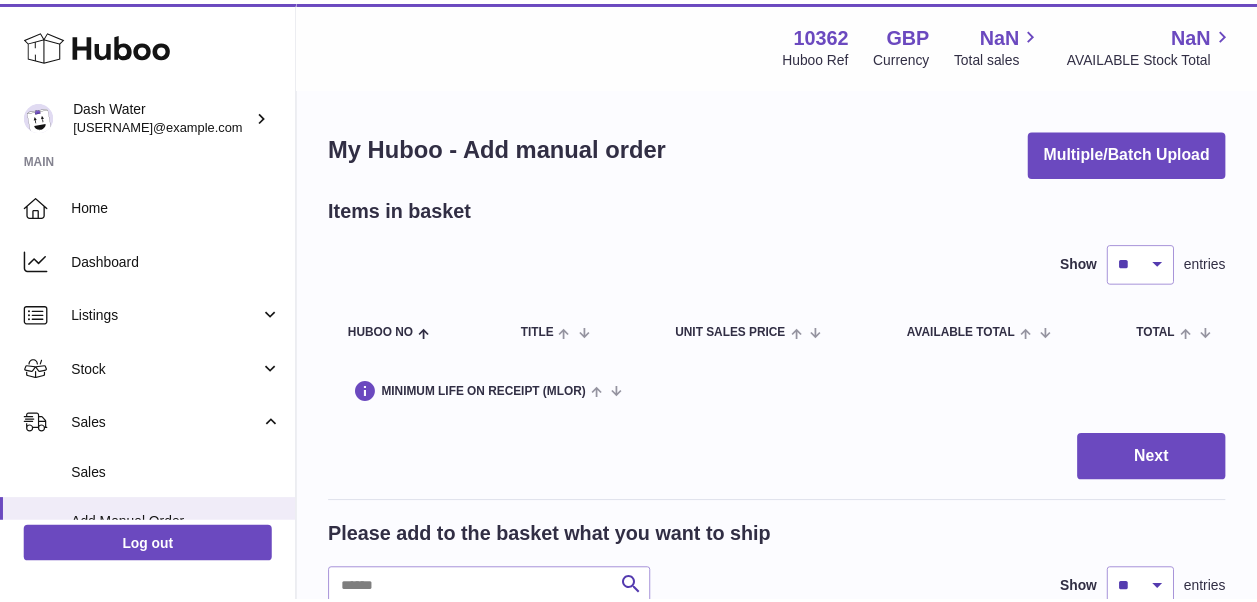 scroll, scrollTop: 0, scrollLeft: 0, axis: both 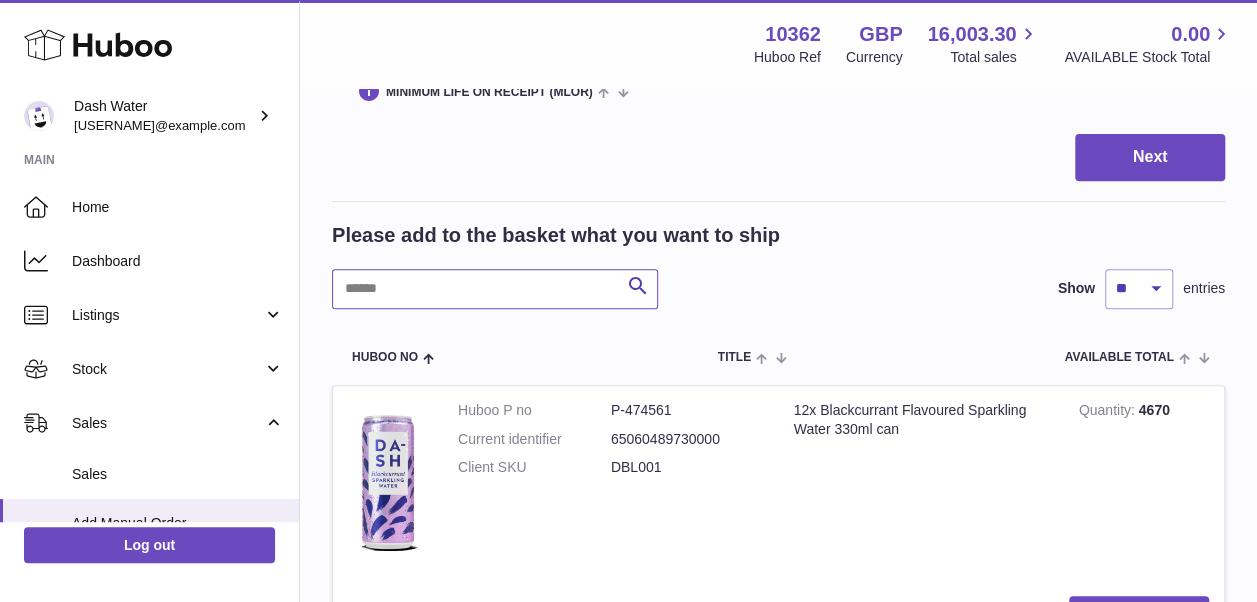 click at bounding box center [495, 289] 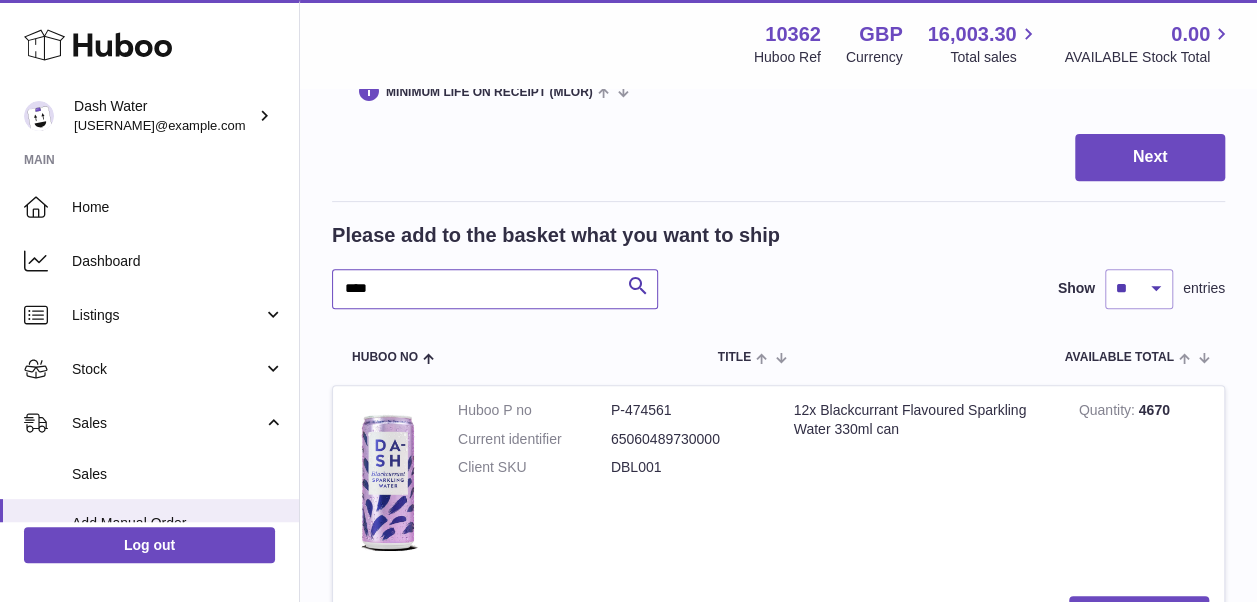 type on "****" 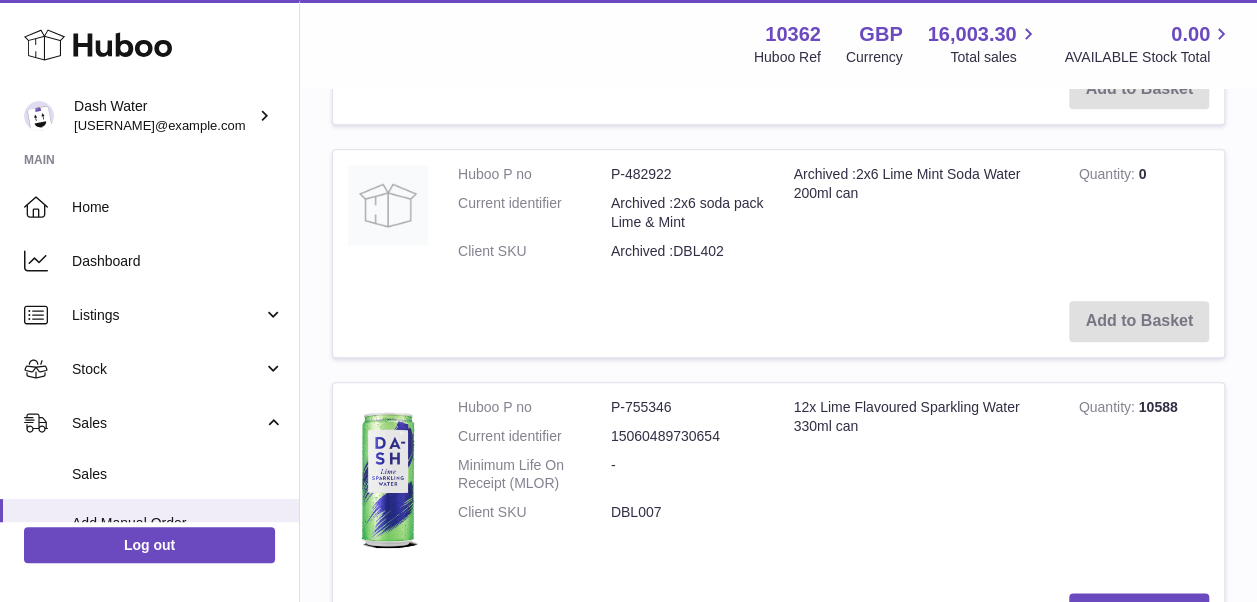 scroll, scrollTop: 1200, scrollLeft: 0, axis: vertical 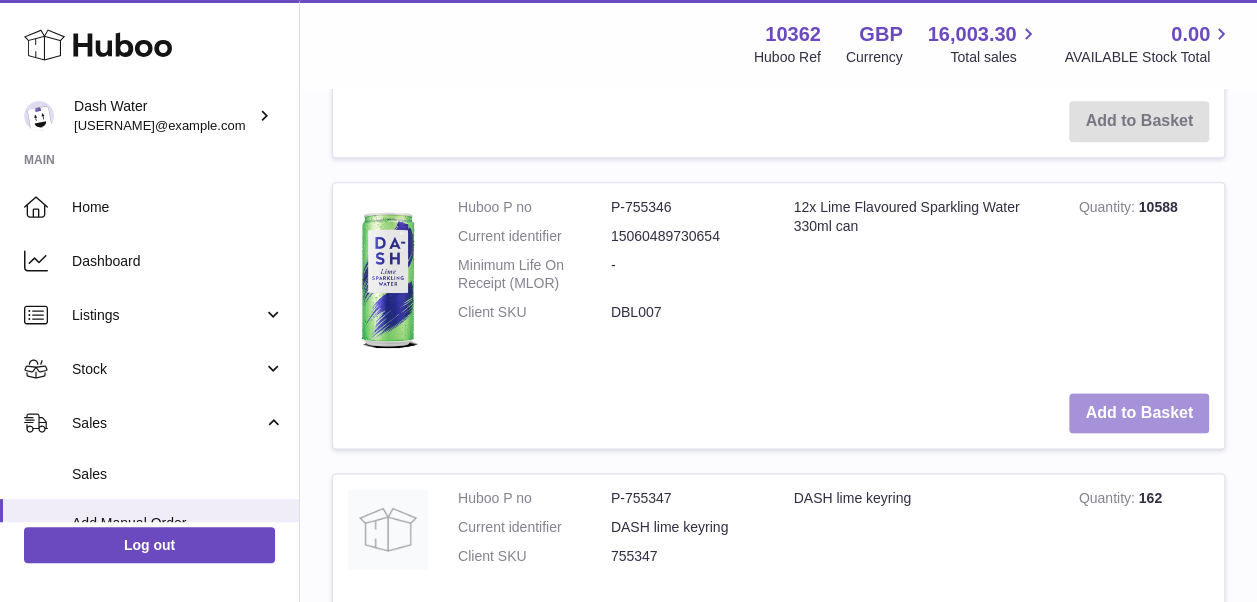 click on "Add to Basket" at bounding box center (1139, 413) 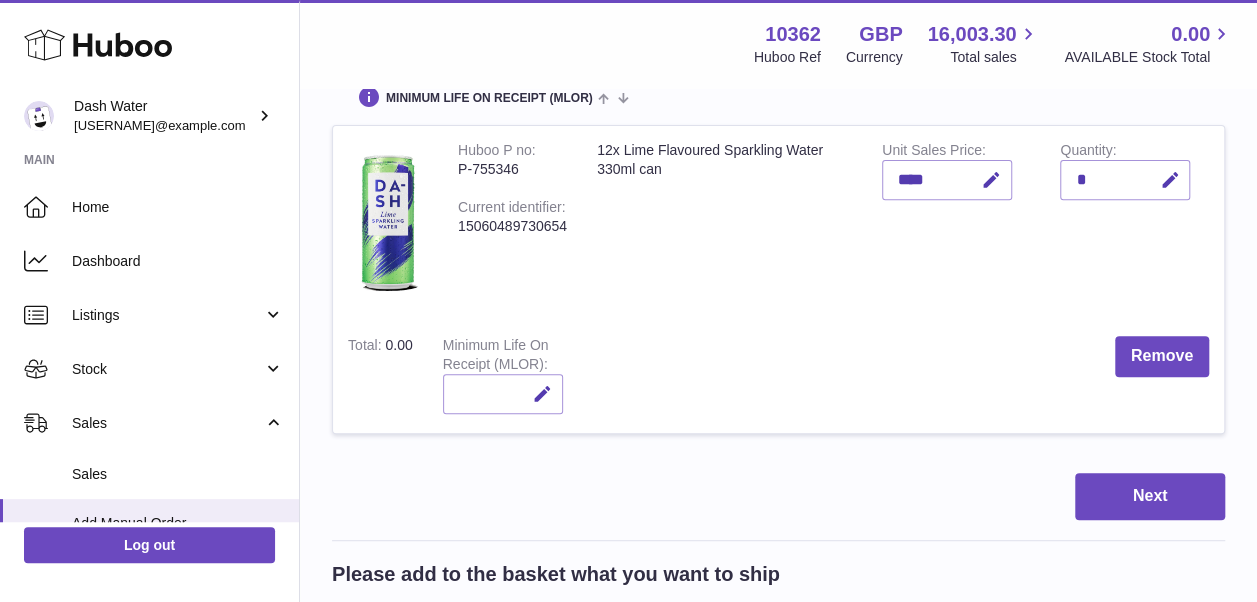 scroll, scrollTop: 300, scrollLeft: 0, axis: vertical 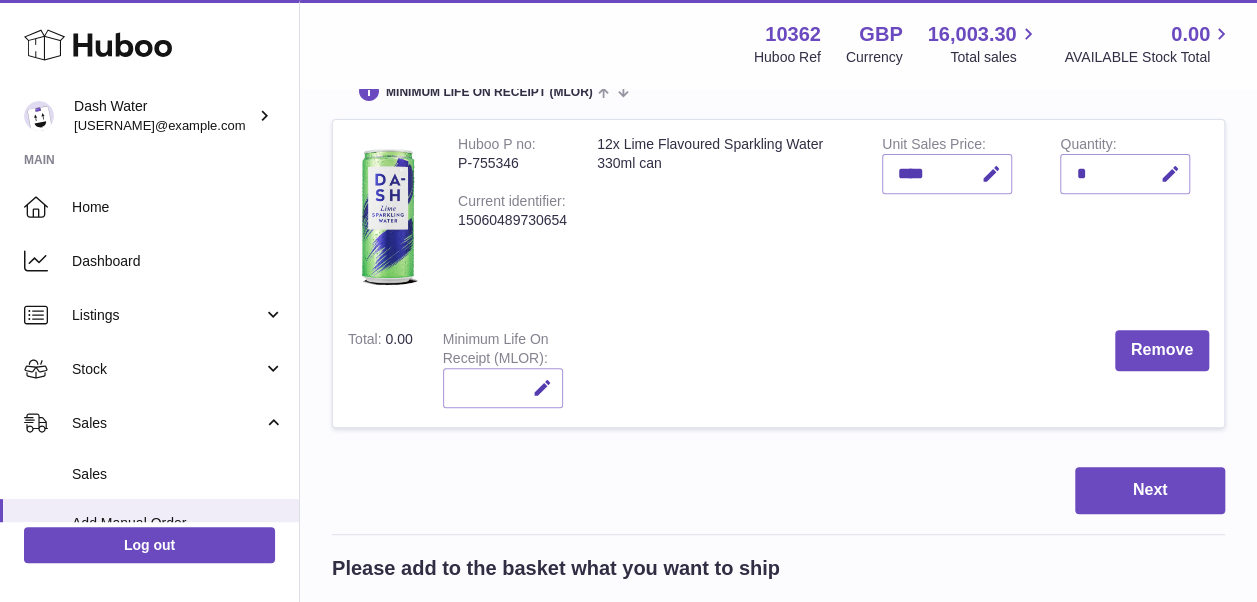 click on "*" at bounding box center (1125, 174) 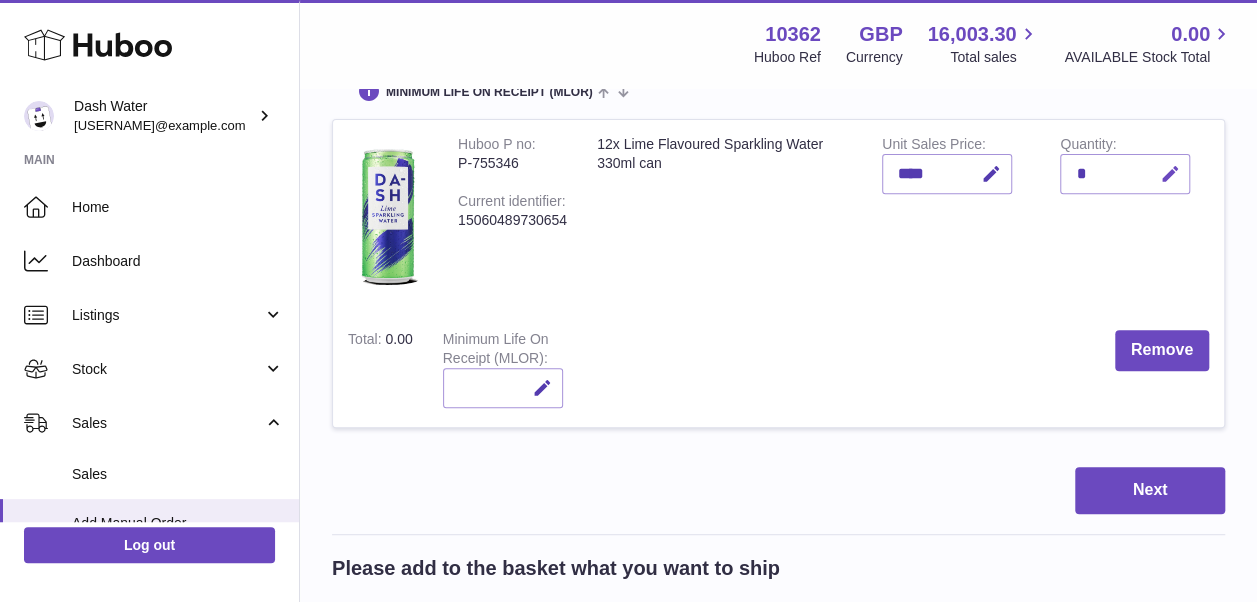 click at bounding box center (1169, 174) 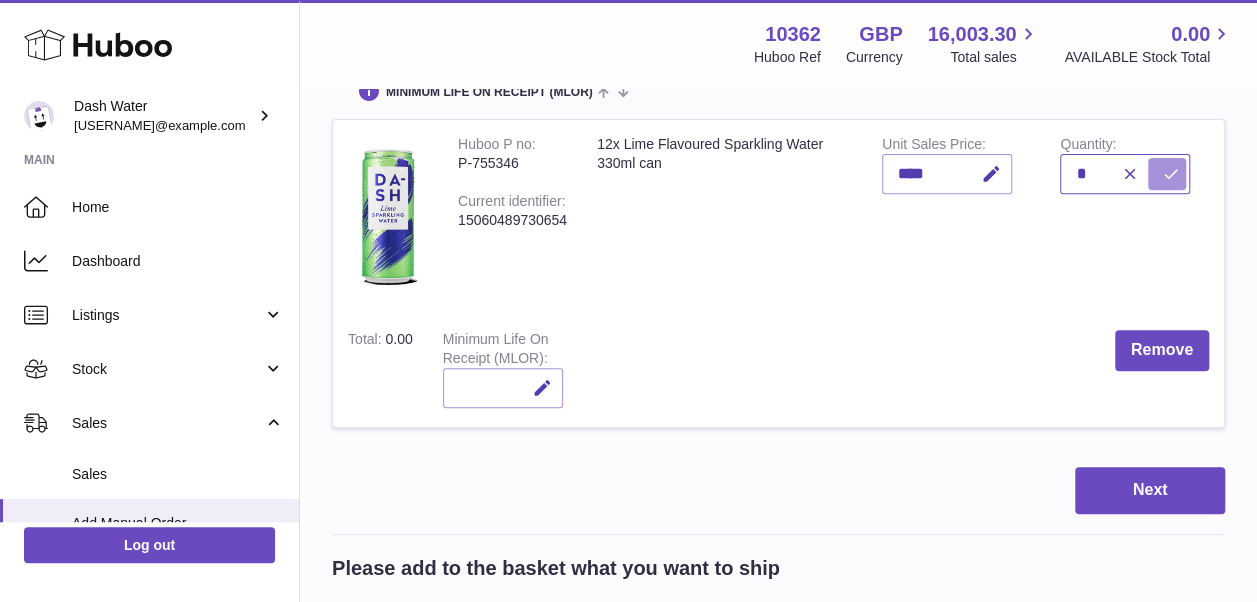 type on "*" 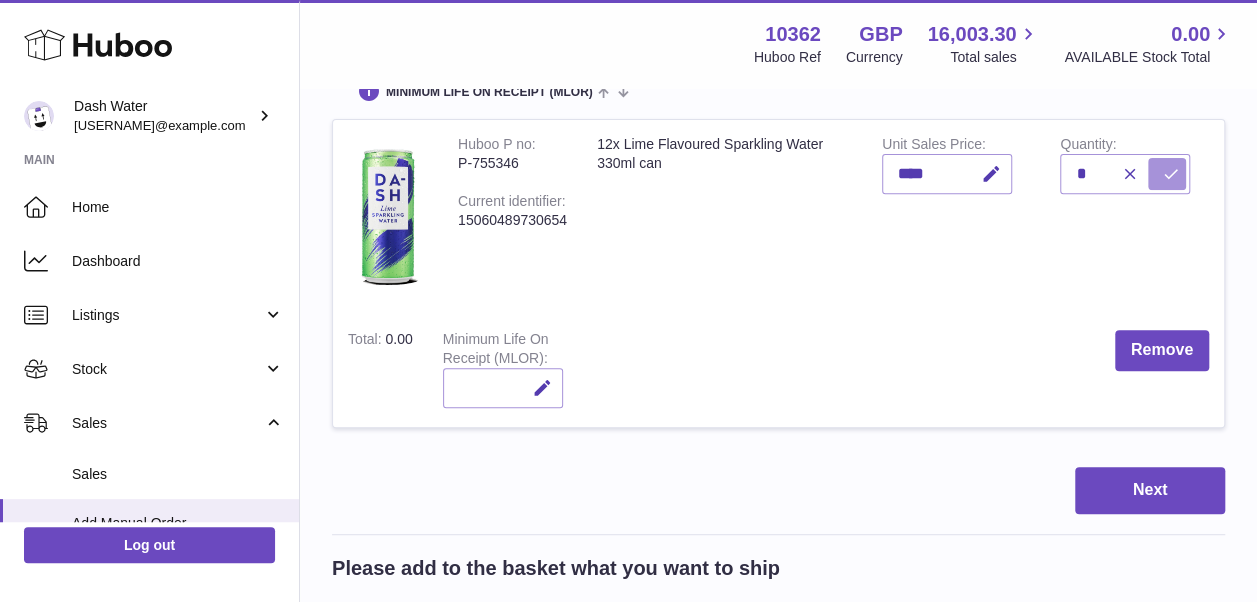 click at bounding box center (1170, 174) 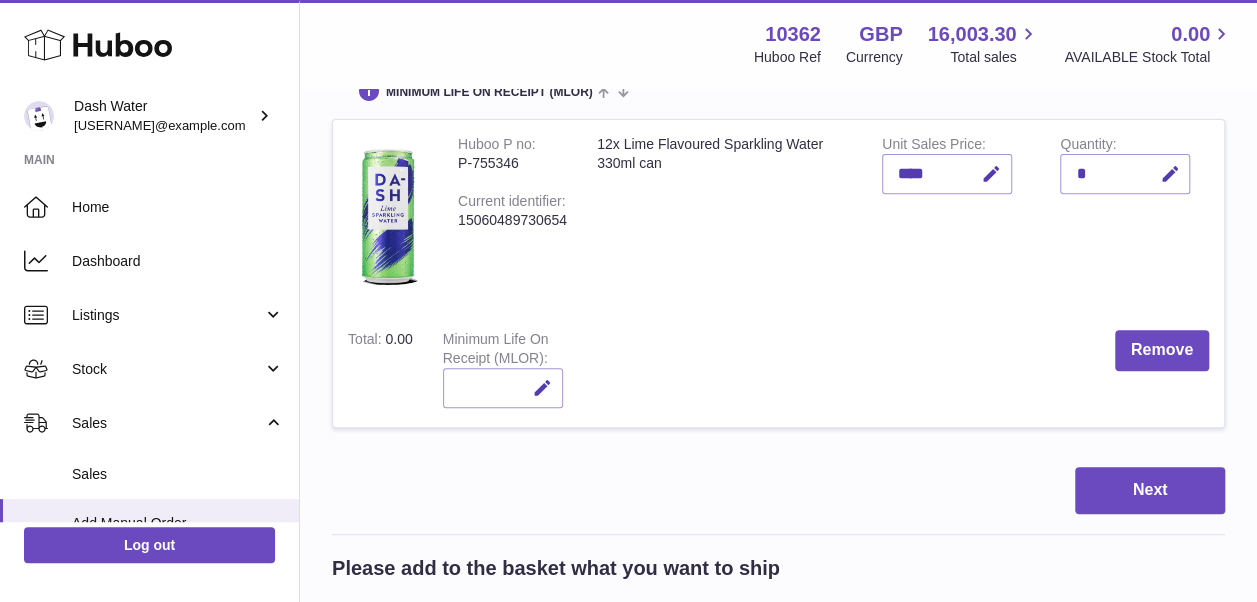click on "My Huboo - Add manual order
Multiple/Batch Upload
Items in basket
Show
** ** ** ***
entries
Huboo no       Title       Unit Sales Price       AVAILABLE Total       Total       Minimum Life On Receipt (MLOR)
Action
Huboo P no   P-755346   Current identifier   15060489730654
12x Lime Flavoured Sparkling Water 330ml can
Unit Sales Price
****
Quantity
*
Total   0.00   Minimum Life On Receipt (MLOR)
Remove
Next
Please add to the basket what you want to ship   ****     Search
Show
** ** ** ***
entries
Huboo no       Title
Action" at bounding box center [778, 1363] 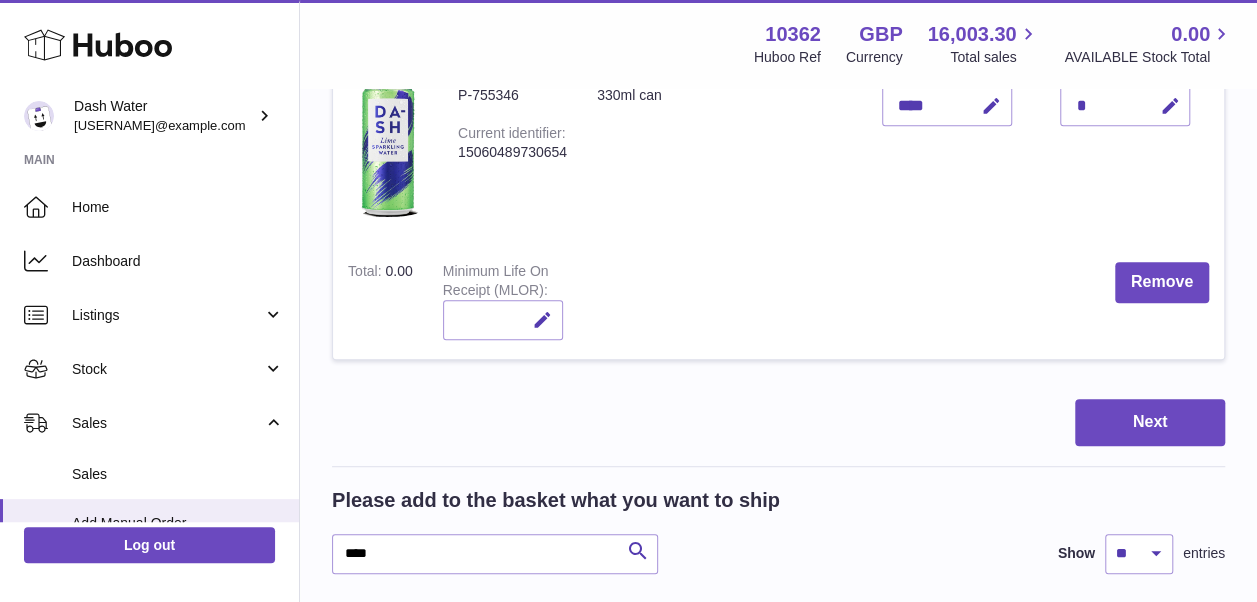 scroll, scrollTop: 400, scrollLeft: 0, axis: vertical 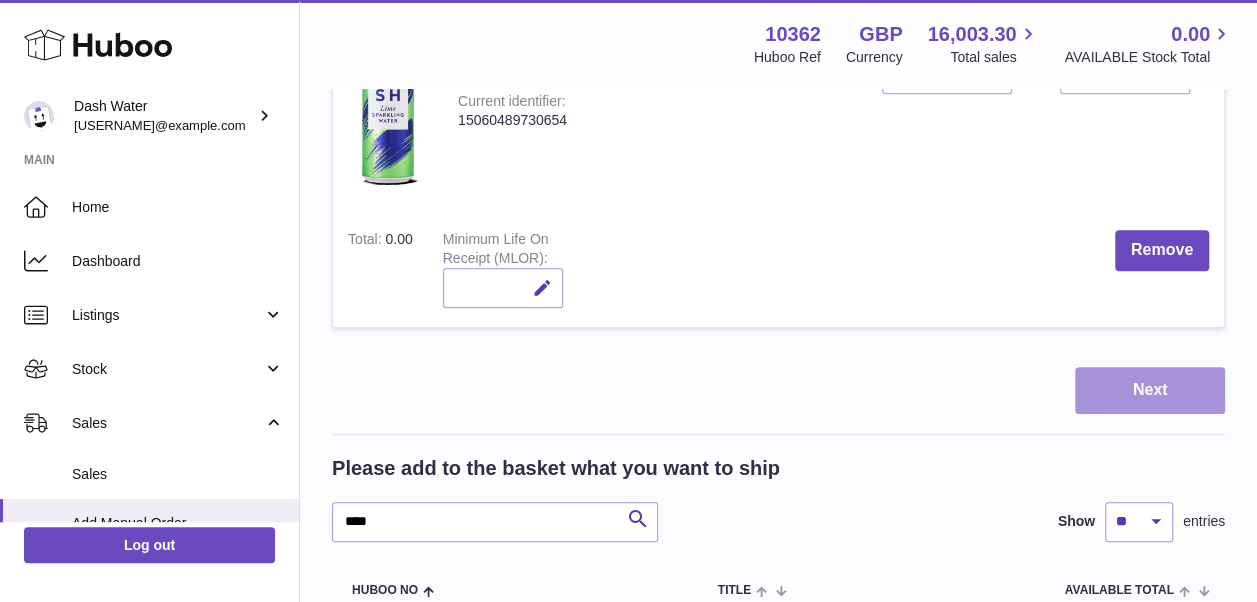 click on "Next" at bounding box center [1150, 390] 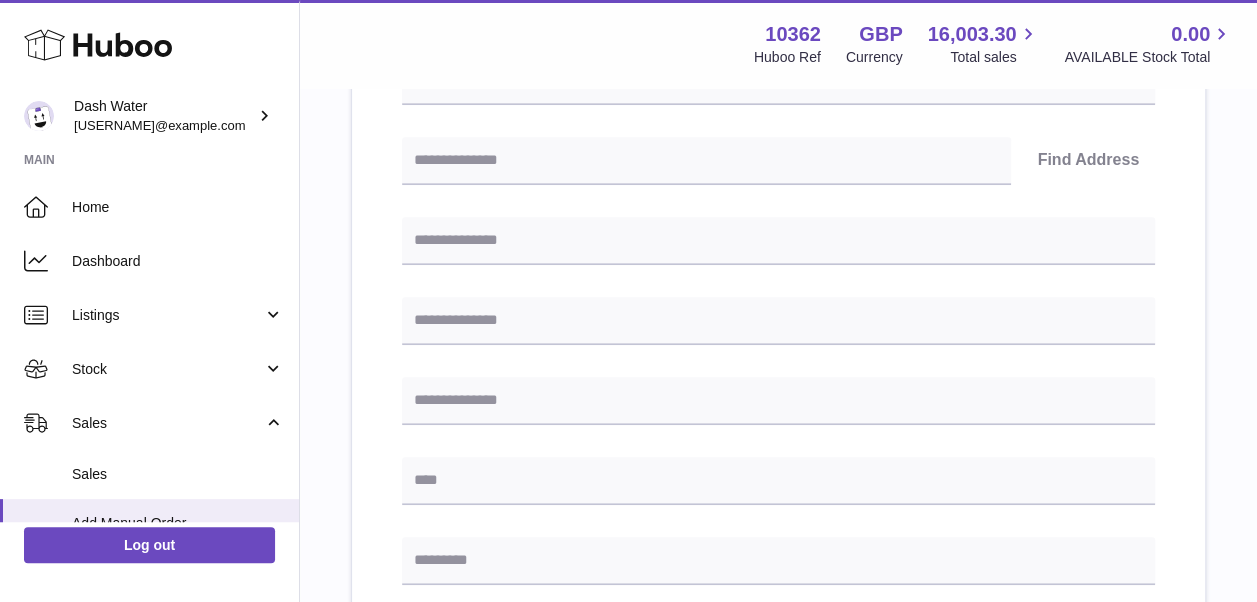 scroll, scrollTop: 0, scrollLeft: 0, axis: both 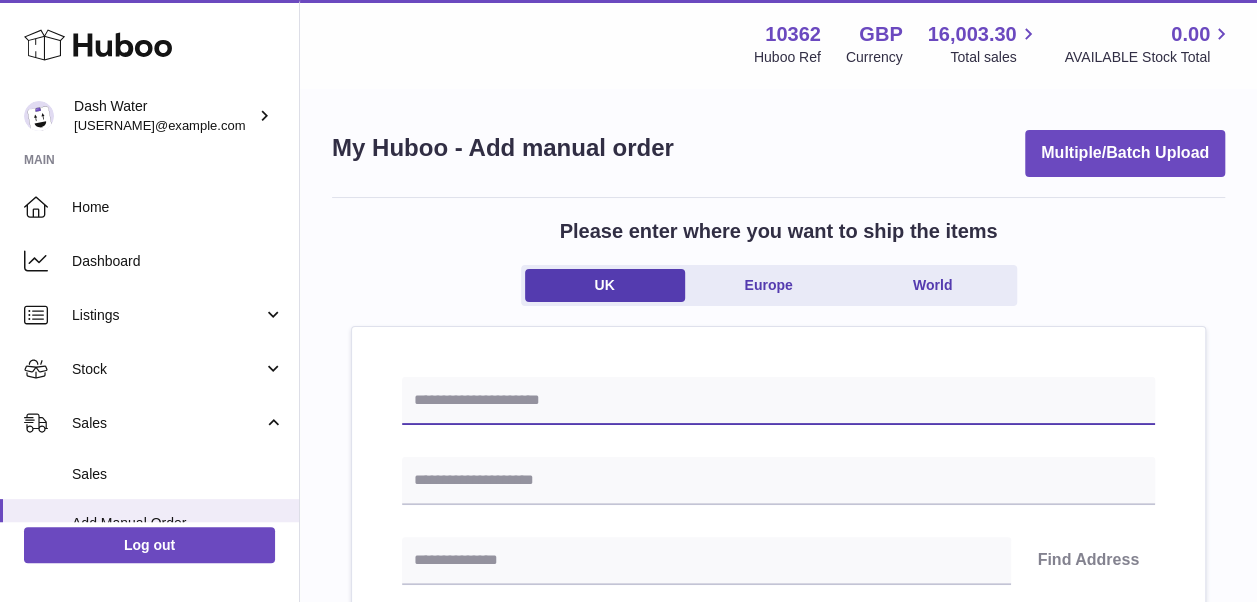 click at bounding box center [778, 401] 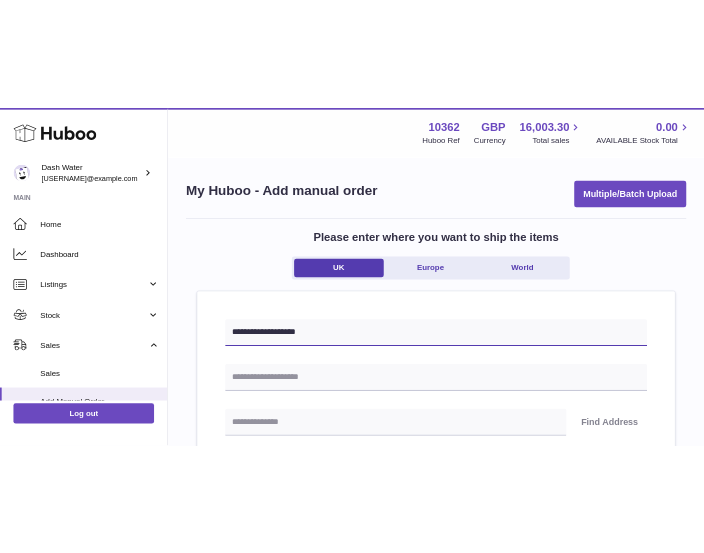scroll, scrollTop: 100, scrollLeft: 0, axis: vertical 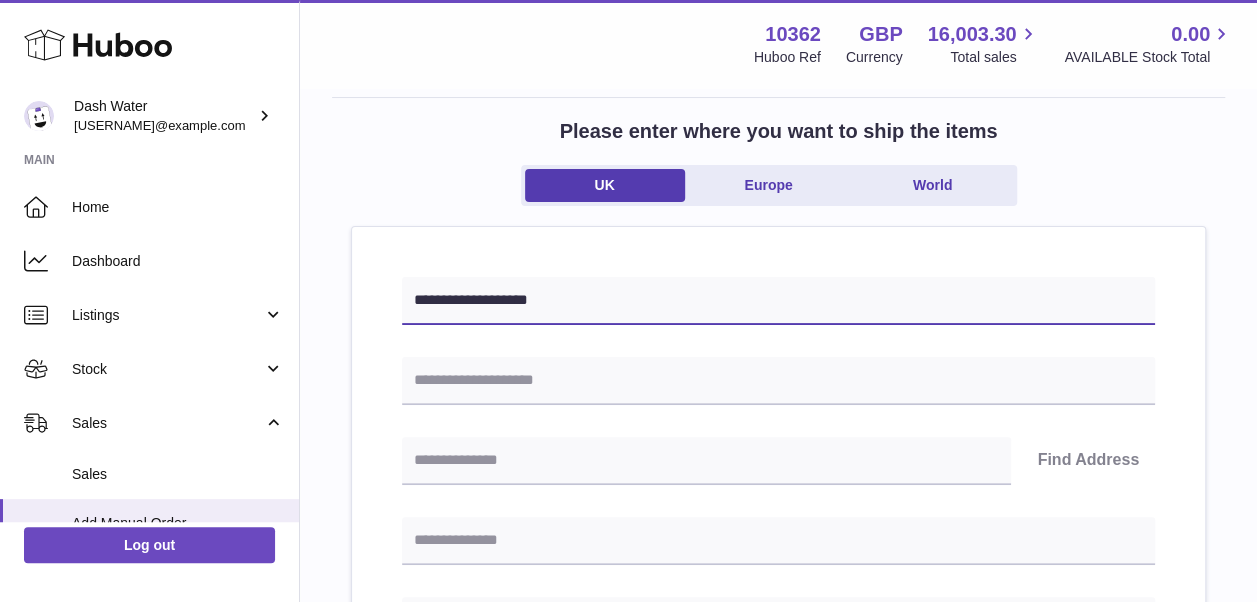 type on "**********" 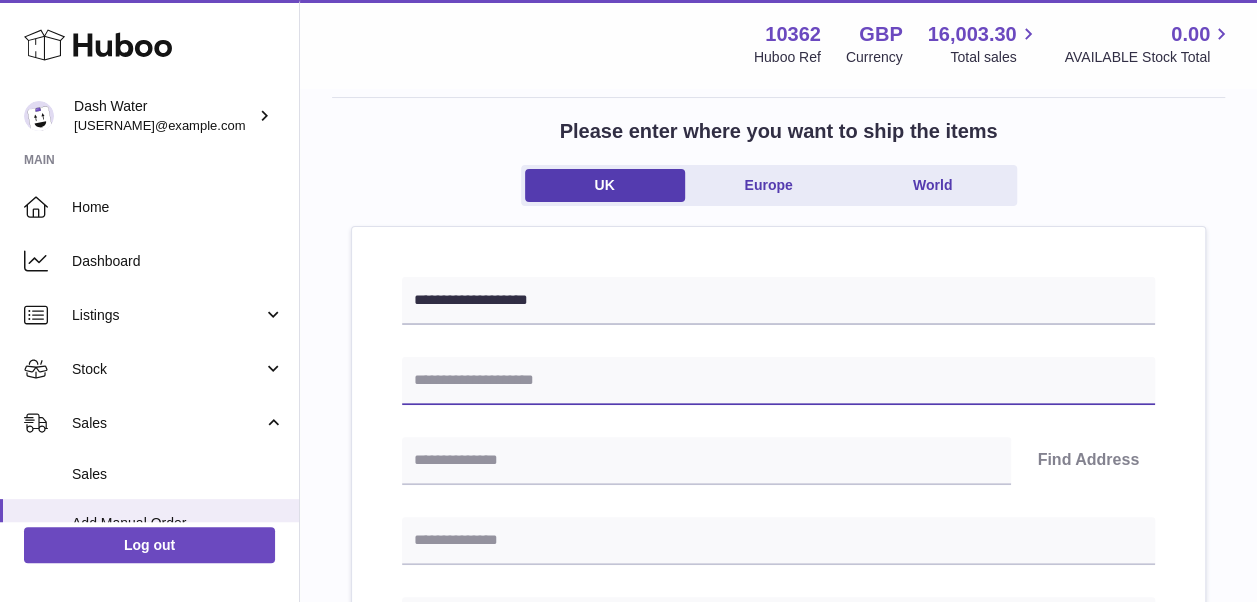 click at bounding box center (778, 381) 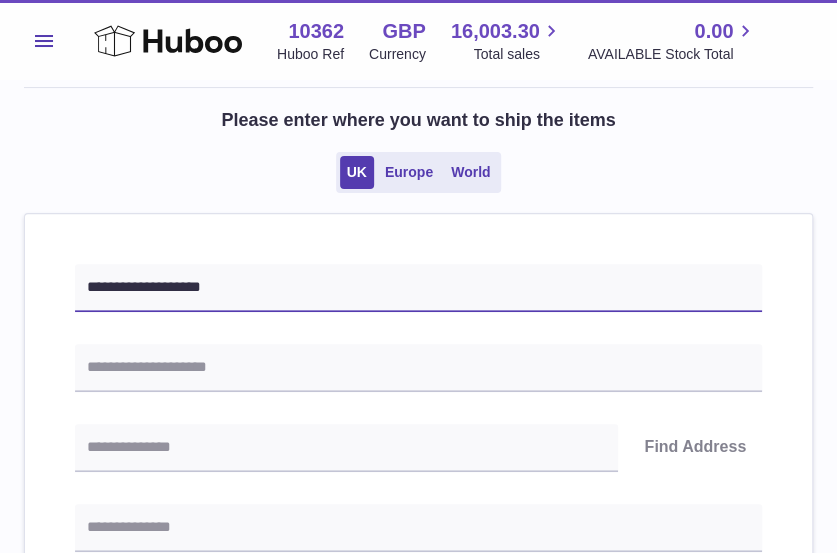 click on "**********" at bounding box center (418, 288) 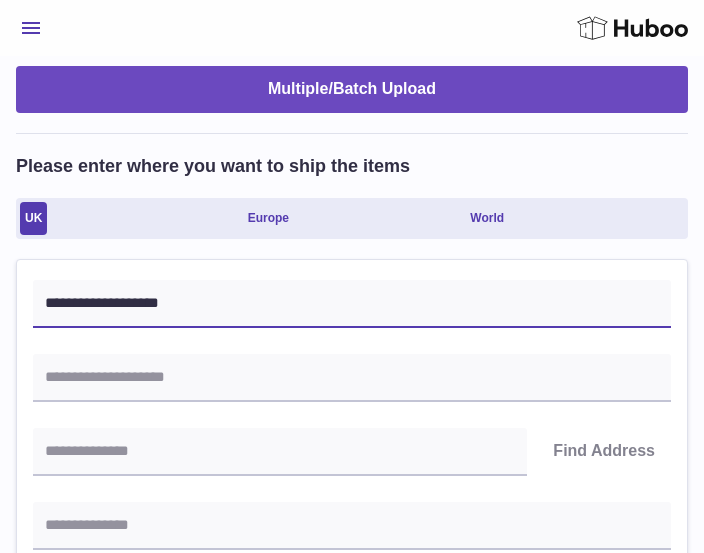 scroll, scrollTop: 300, scrollLeft: 0, axis: vertical 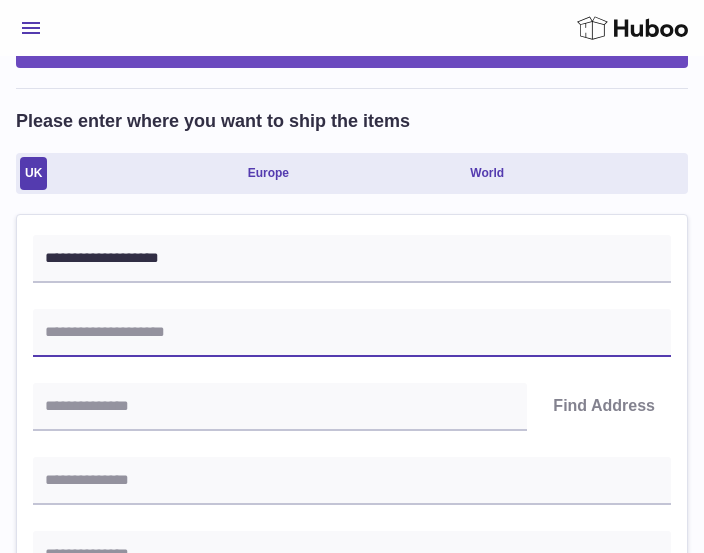 click at bounding box center (352, 333) 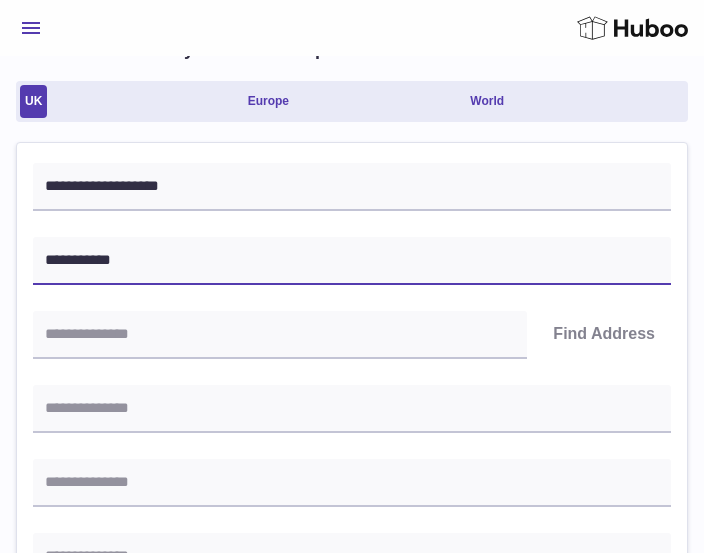scroll, scrollTop: 400, scrollLeft: 0, axis: vertical 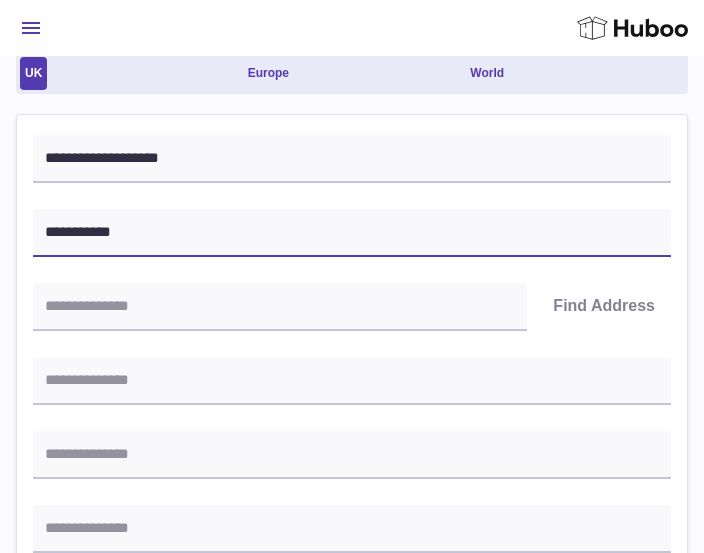 type on "**********" 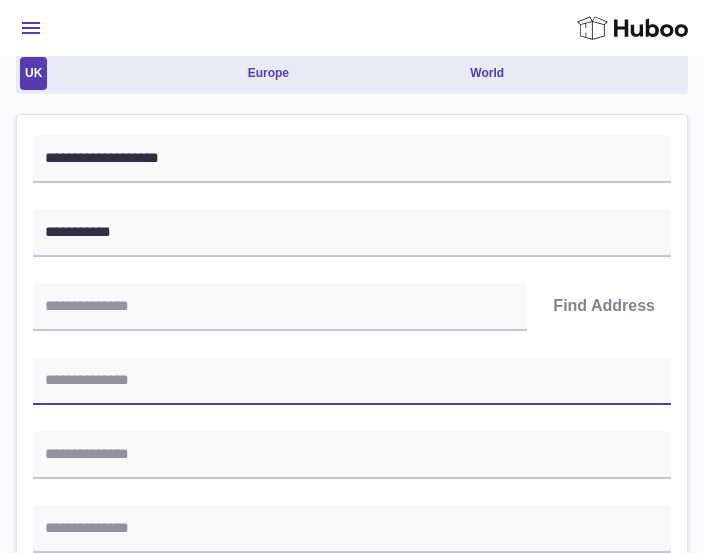 click at bounding box center (352, 381) 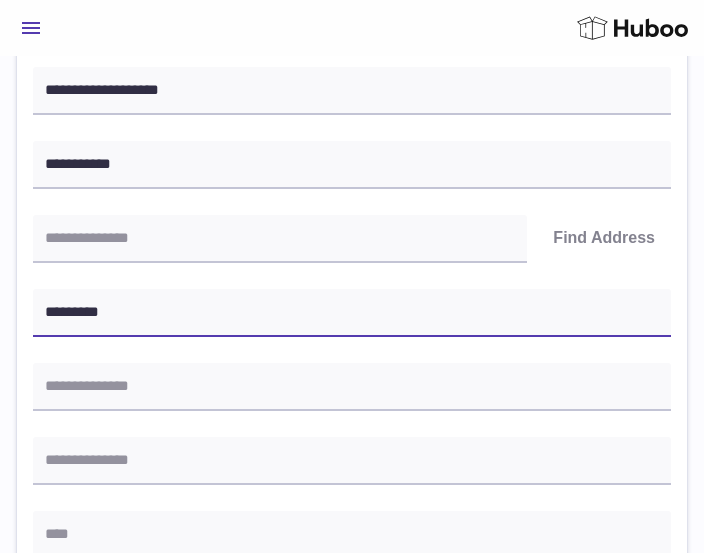 scroll, scrollTop: 500, scrollLeft: 0, axis: vertical 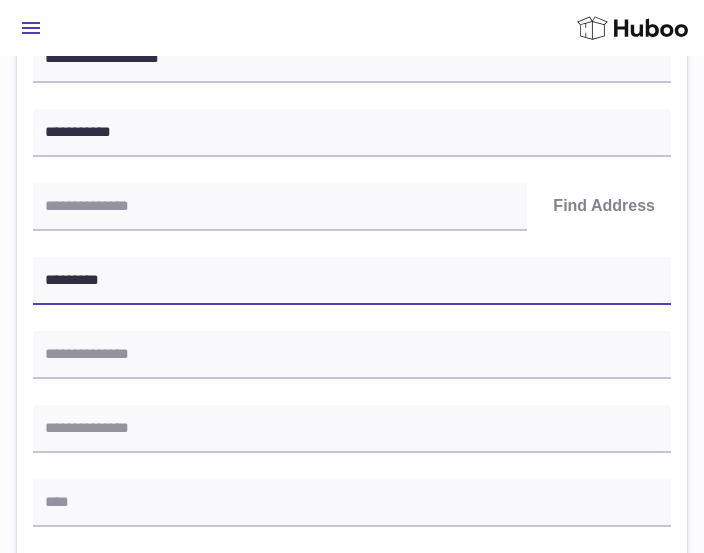 type on "*********" 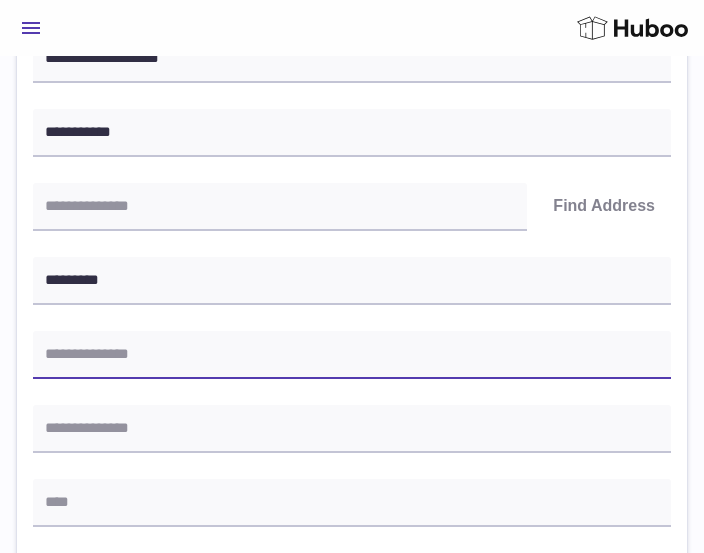 click at bounding box center (352, 355) 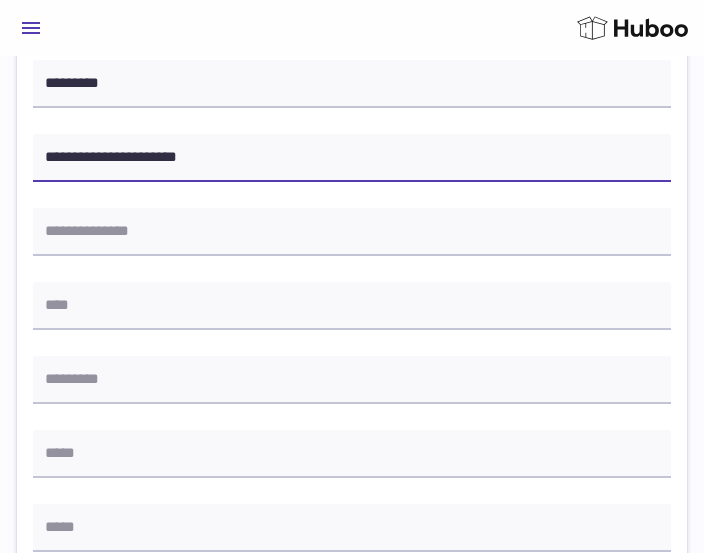 scroll, scrollTop: 700, scrollLeft: 0, axis: vertical 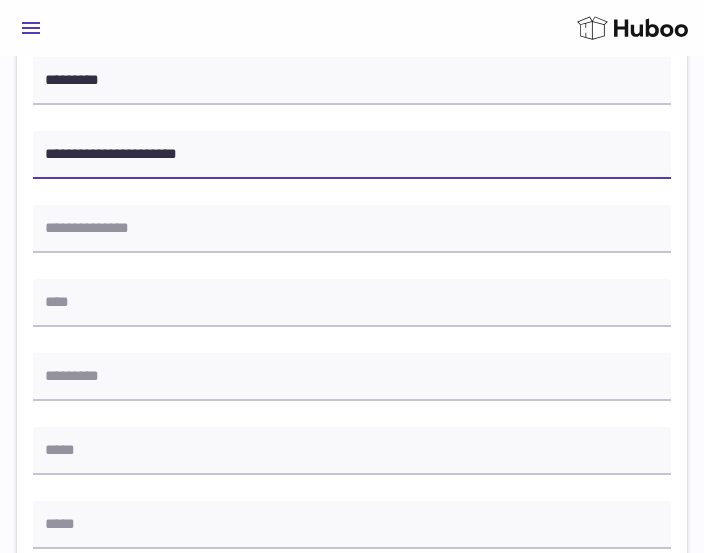 type on "**********" 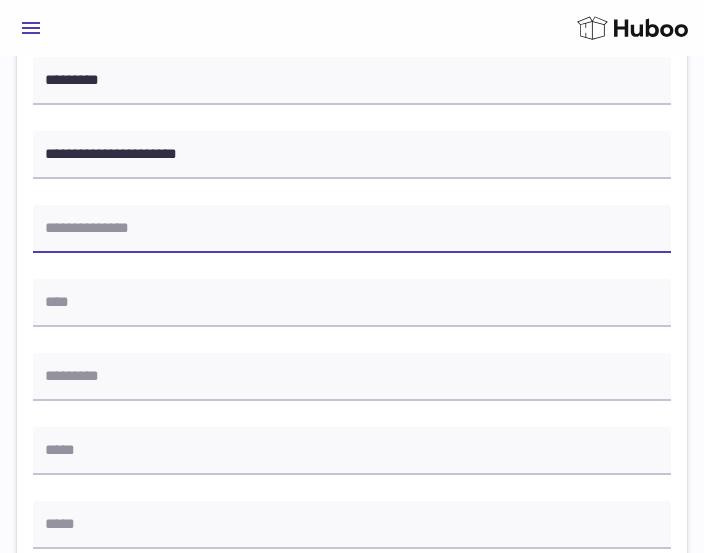 click at bounding box center [352, 229] 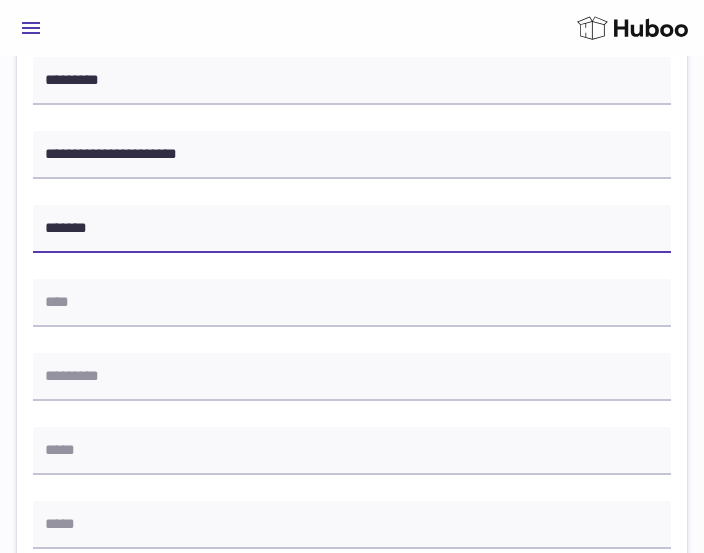 type on "*******" 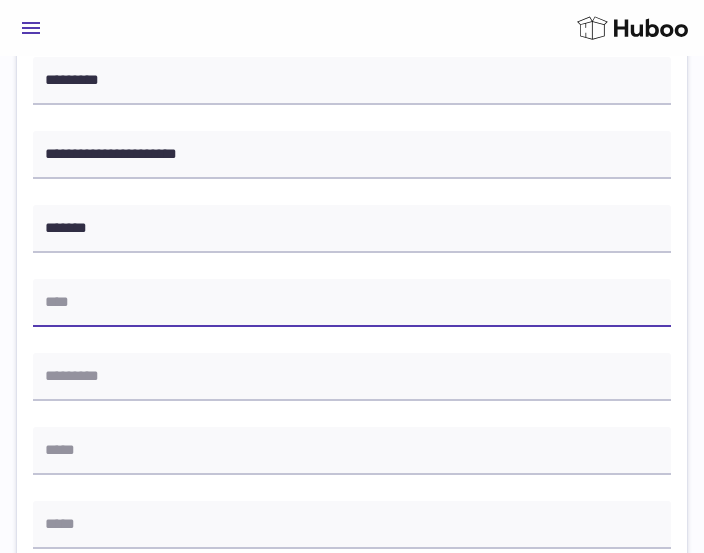 click at bounding box center (352, 303) 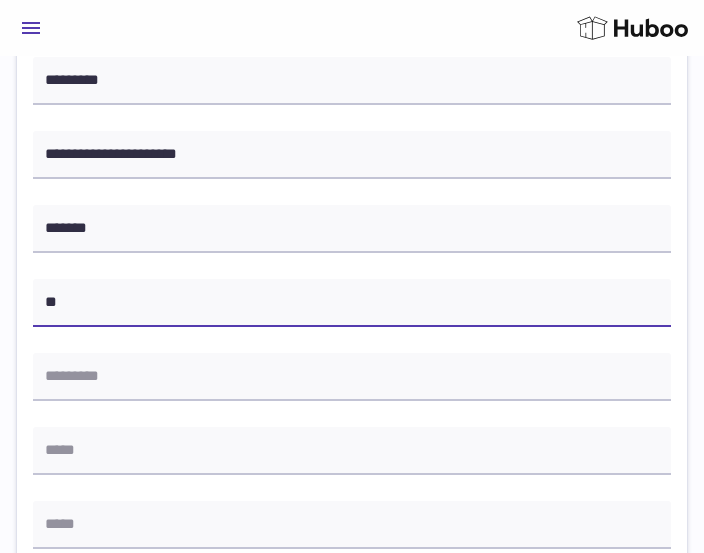 type on "*" 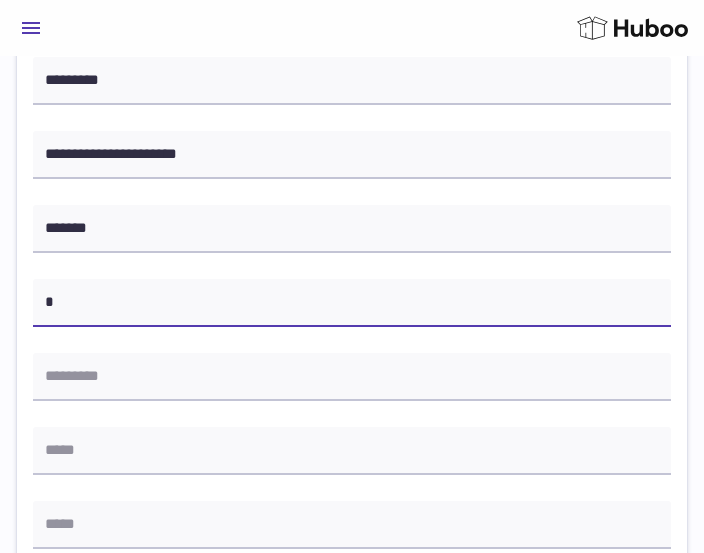 type 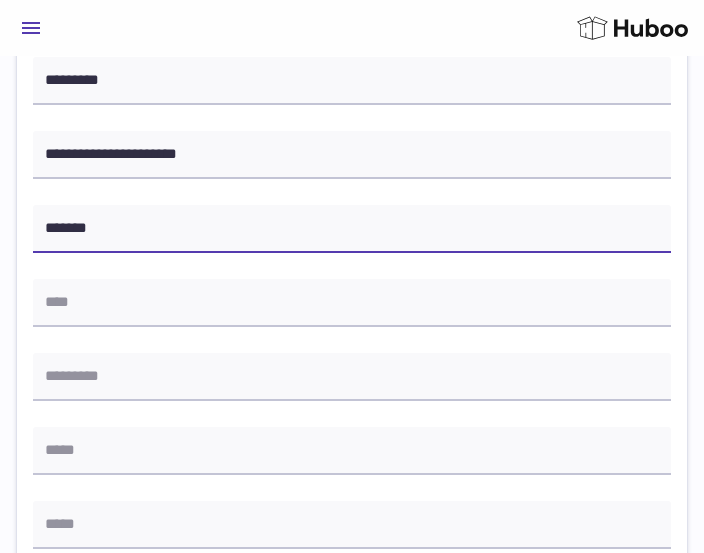 click on "*******" at bounding box center (352, 229) 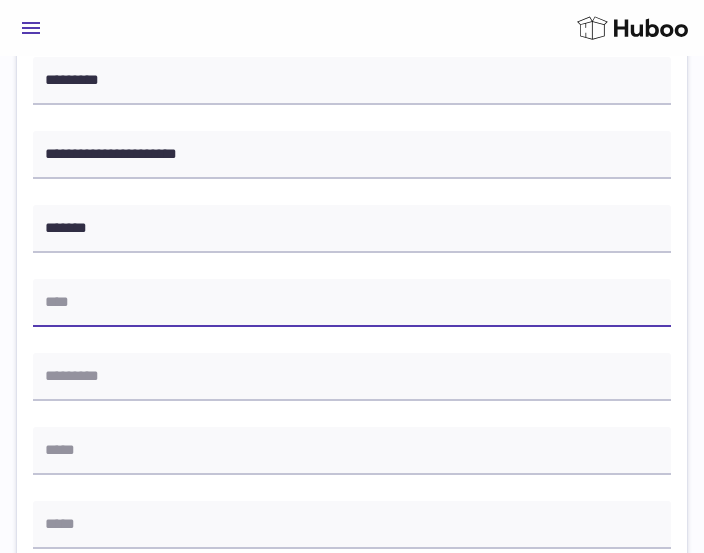 click at bounding box center (352, 303) 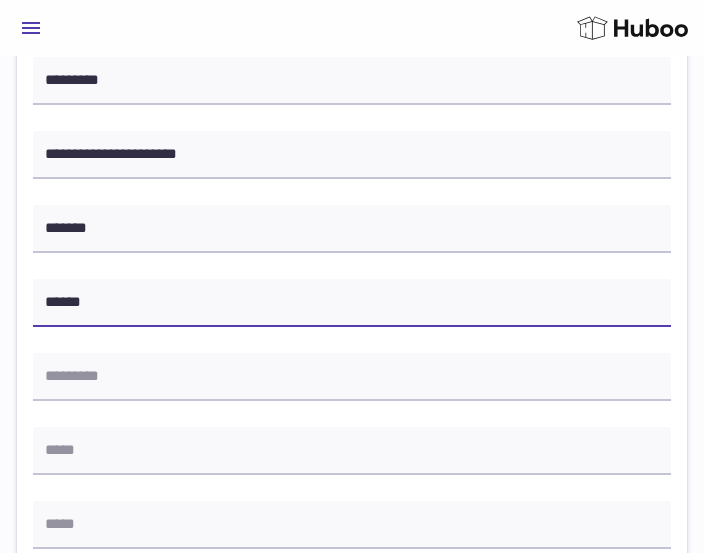 type on "******" 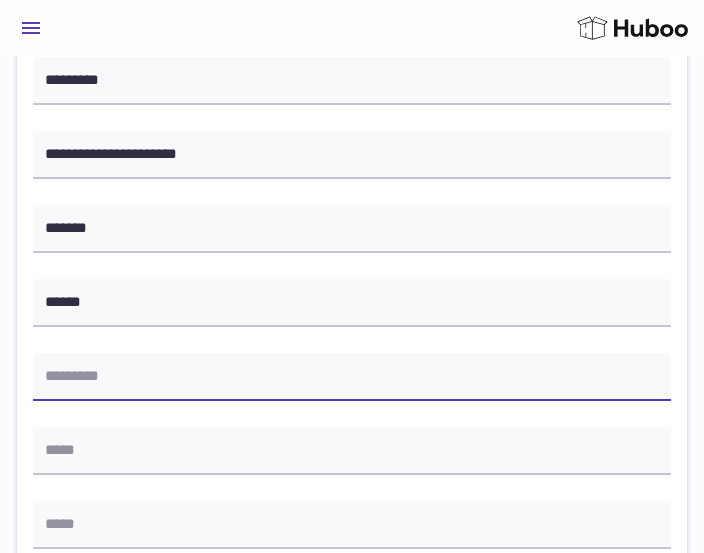 click at bounding box center [352, 377] 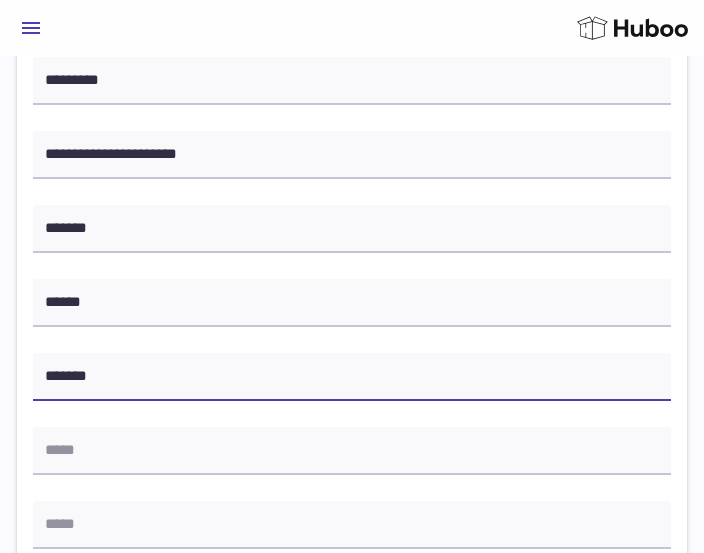 type on "******" 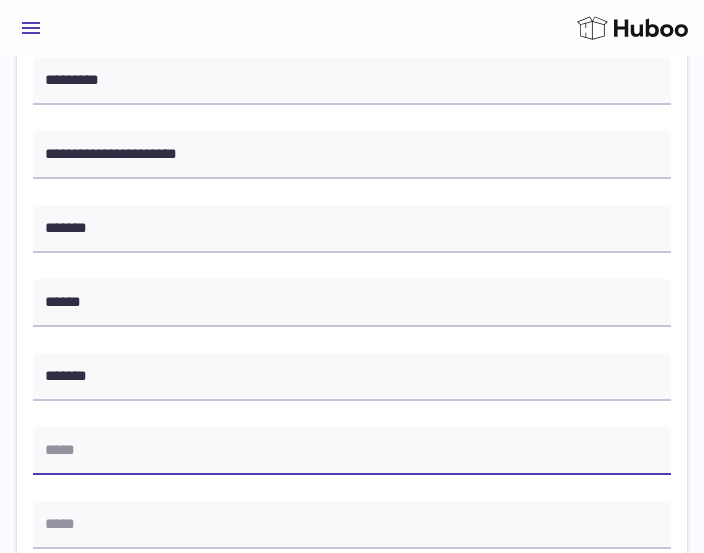 click at bounding box center (352, 451) 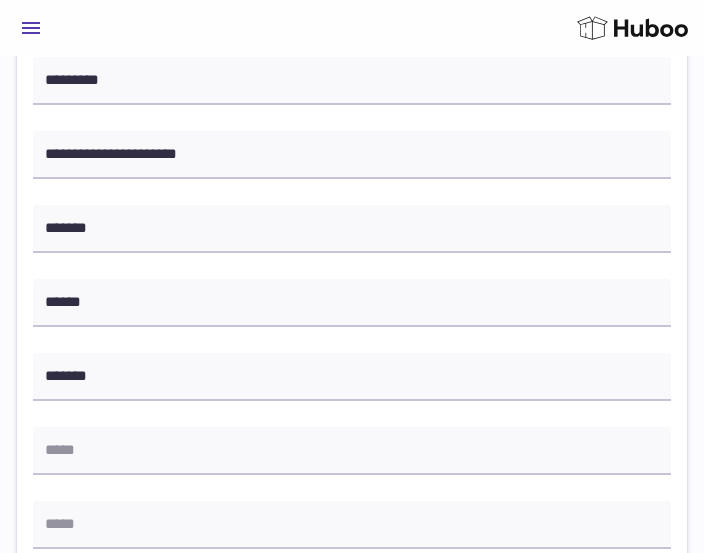 click on "**********" at bounding box center (352, 347) 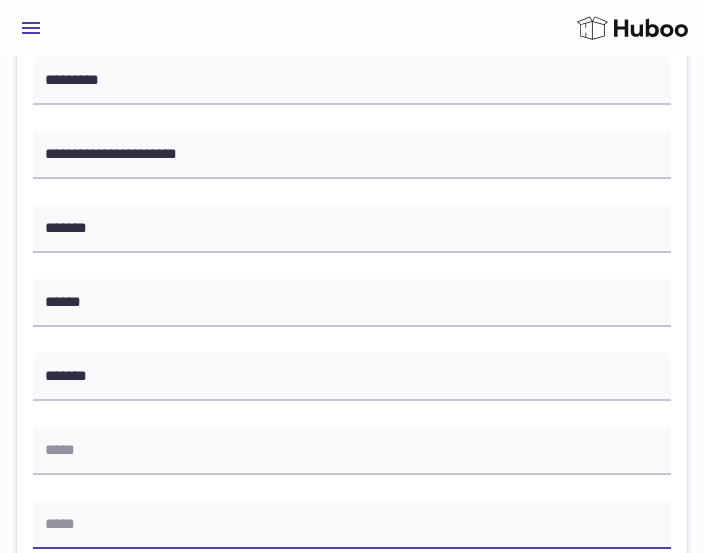 click at bounding box center (352, 525) 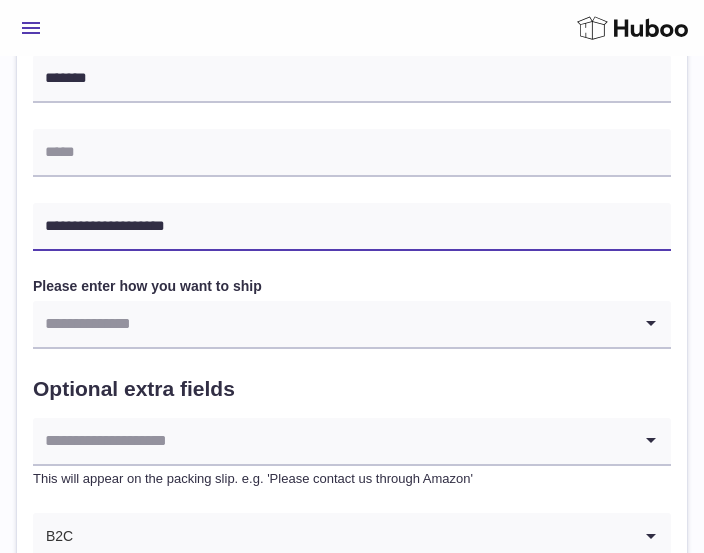 scroll, scrollTop: 1000, scrollLeft: 0, axis: vertical 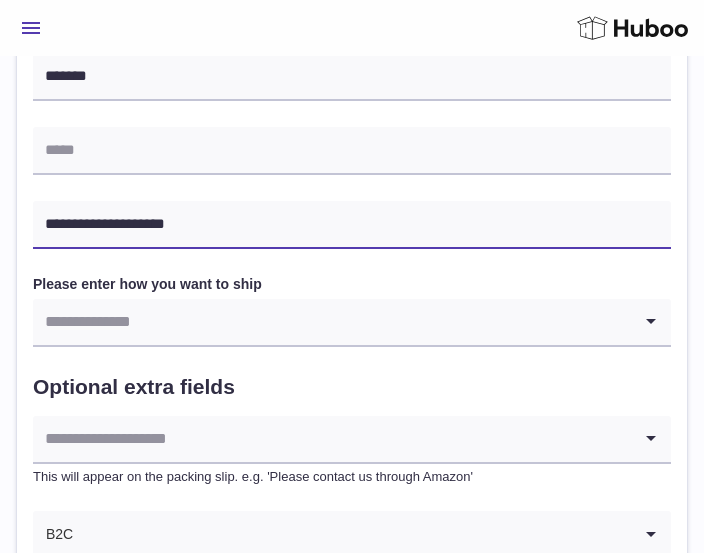 type on "**********" 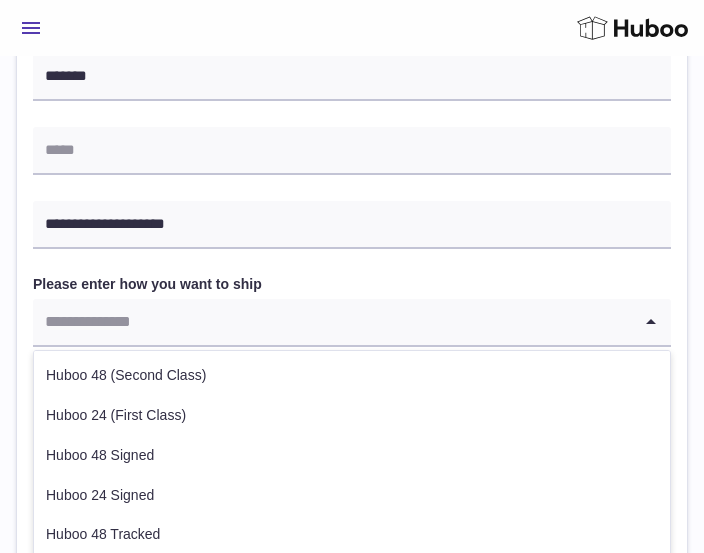 click at bounding box center (332, 322) 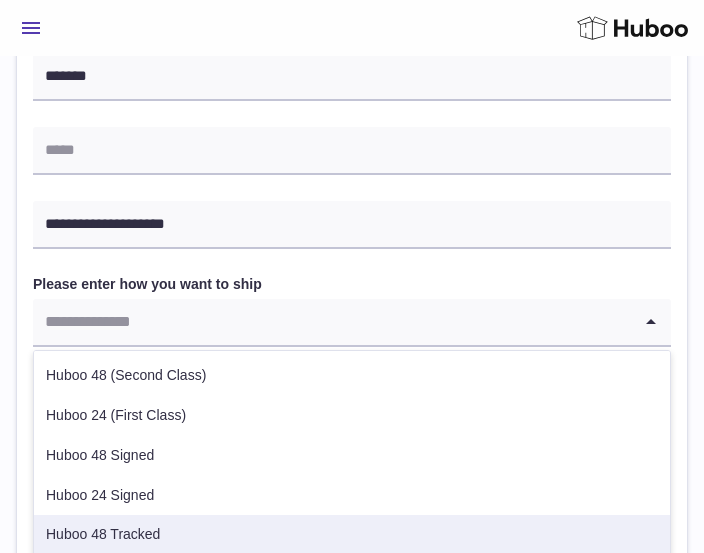 click on "Huboo 48 Tracked" at bounding box center [352, 535] 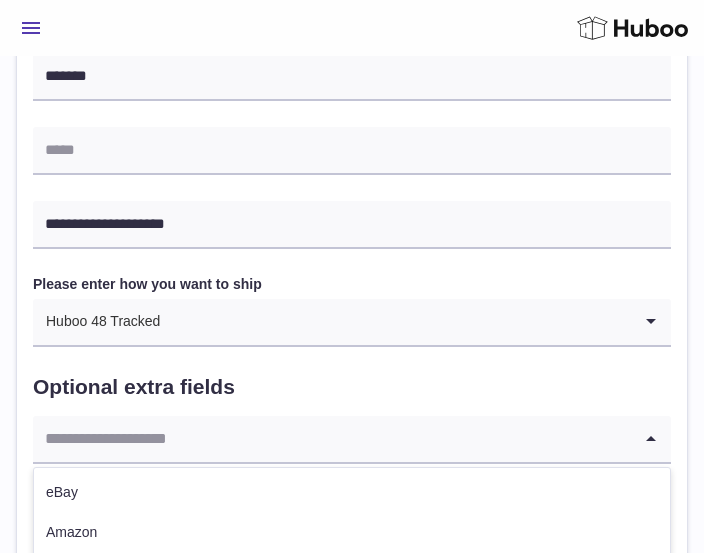 click at bounding box center (332, 439) 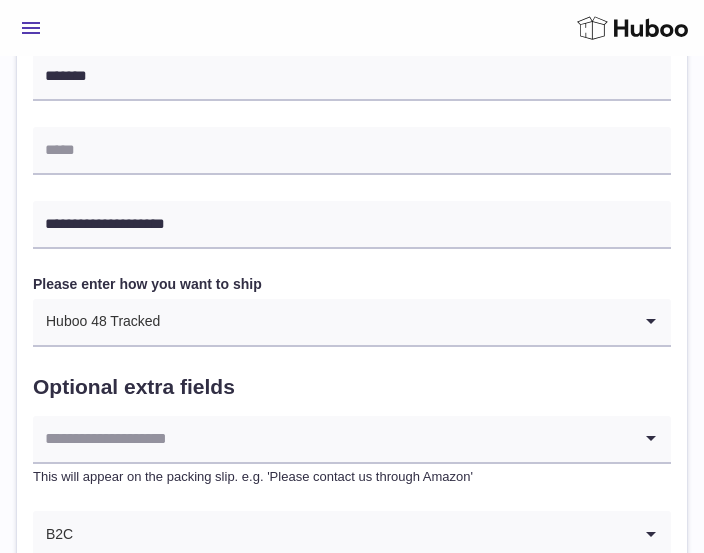 click on "**********" at bounding box center (352, 47) 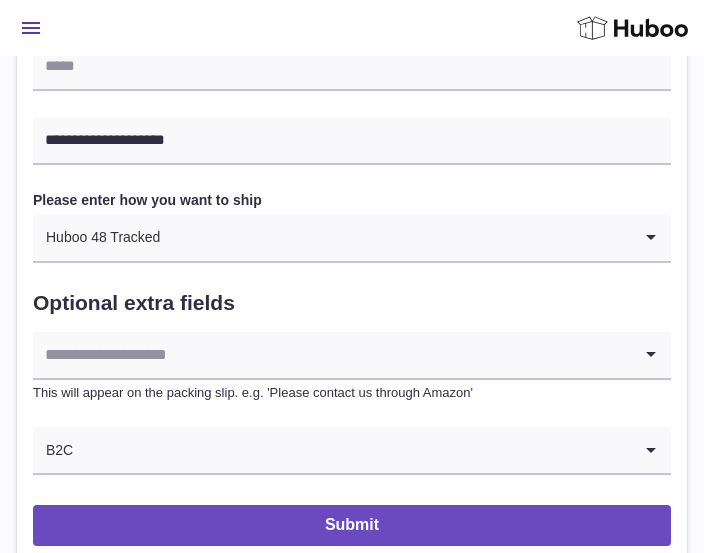 scroll, scrollTop: 1200, scrollLeft: 0, axis: vertical 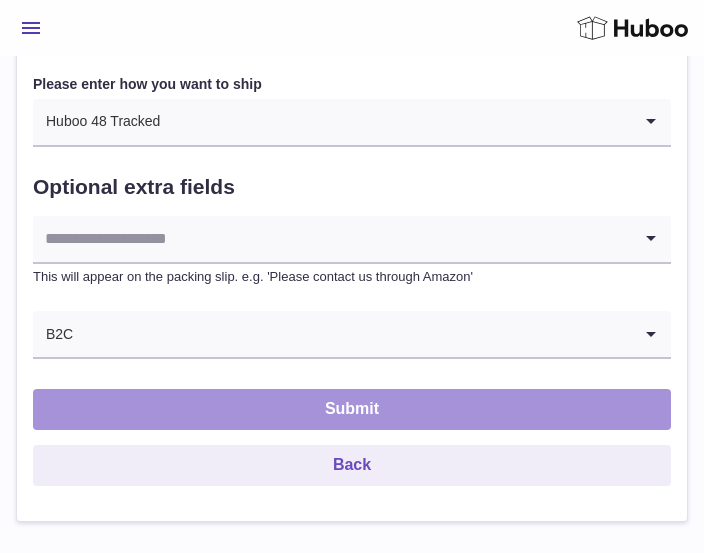 click on "Submit" at bounding box center [352, 409] 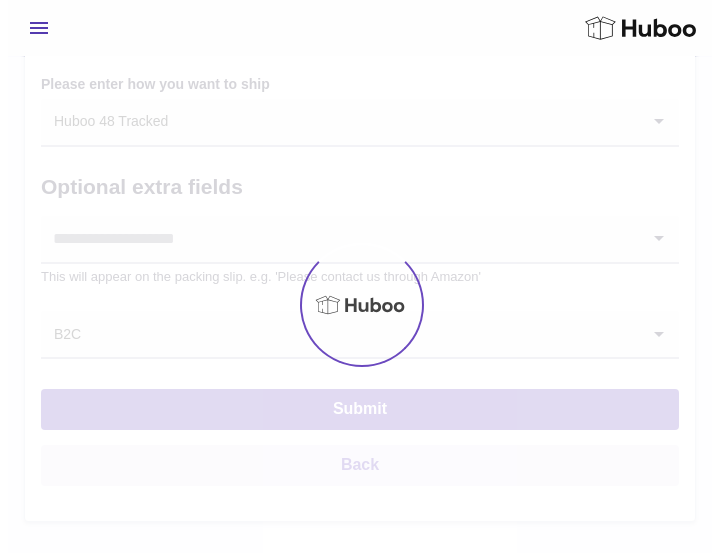 scroll, scrollTop: 0, scrollLeft: 0, axis: both 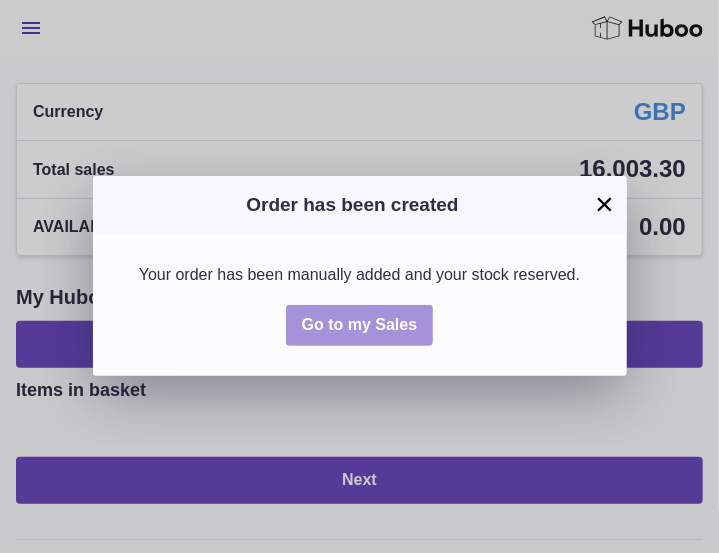 click on "Go to my Sales" at bounding box center [360, 324] 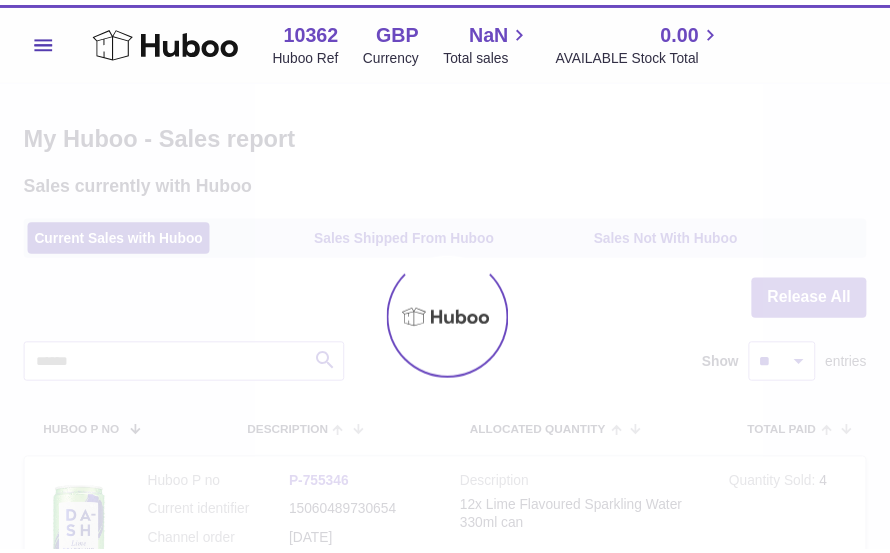 scroll, scrollTop: 0, scrollLeft: 0, axis: both 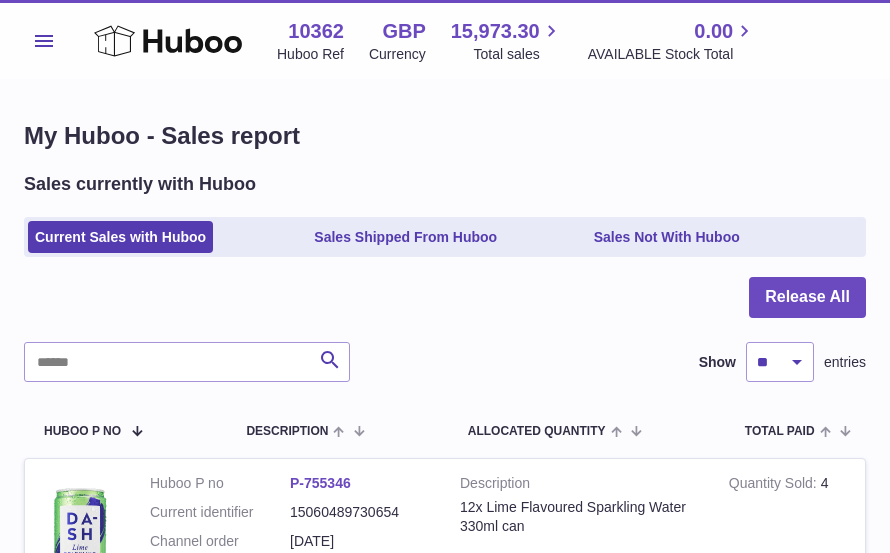click on "Menu" at bounding box center [44, 41] 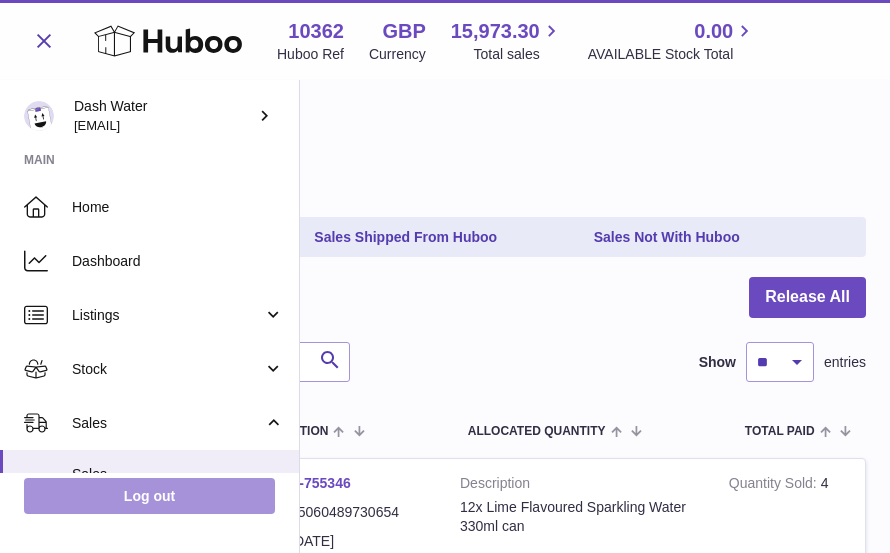 click on "Log out" at bounding box center (149, 496) 